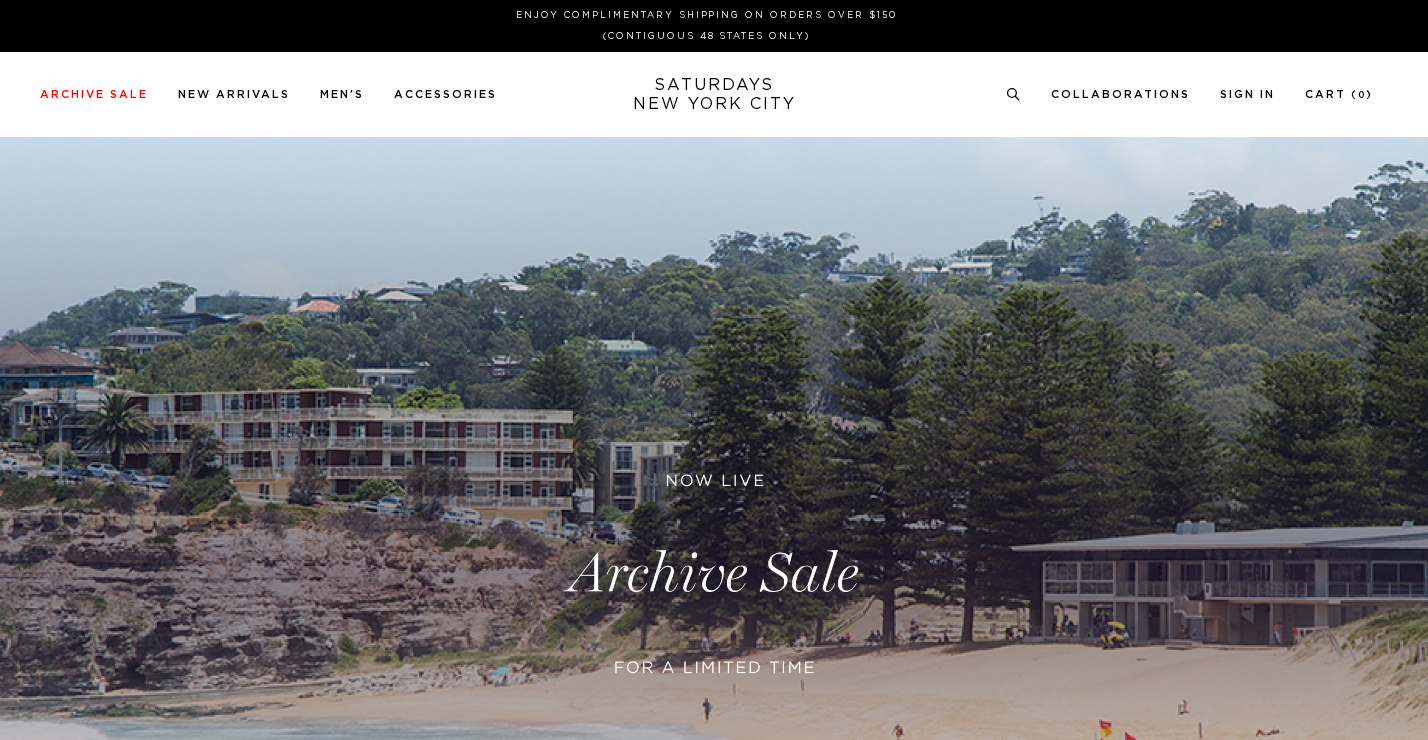 scroll, scrollTop: 0, scrollLeft: 0, axis: both 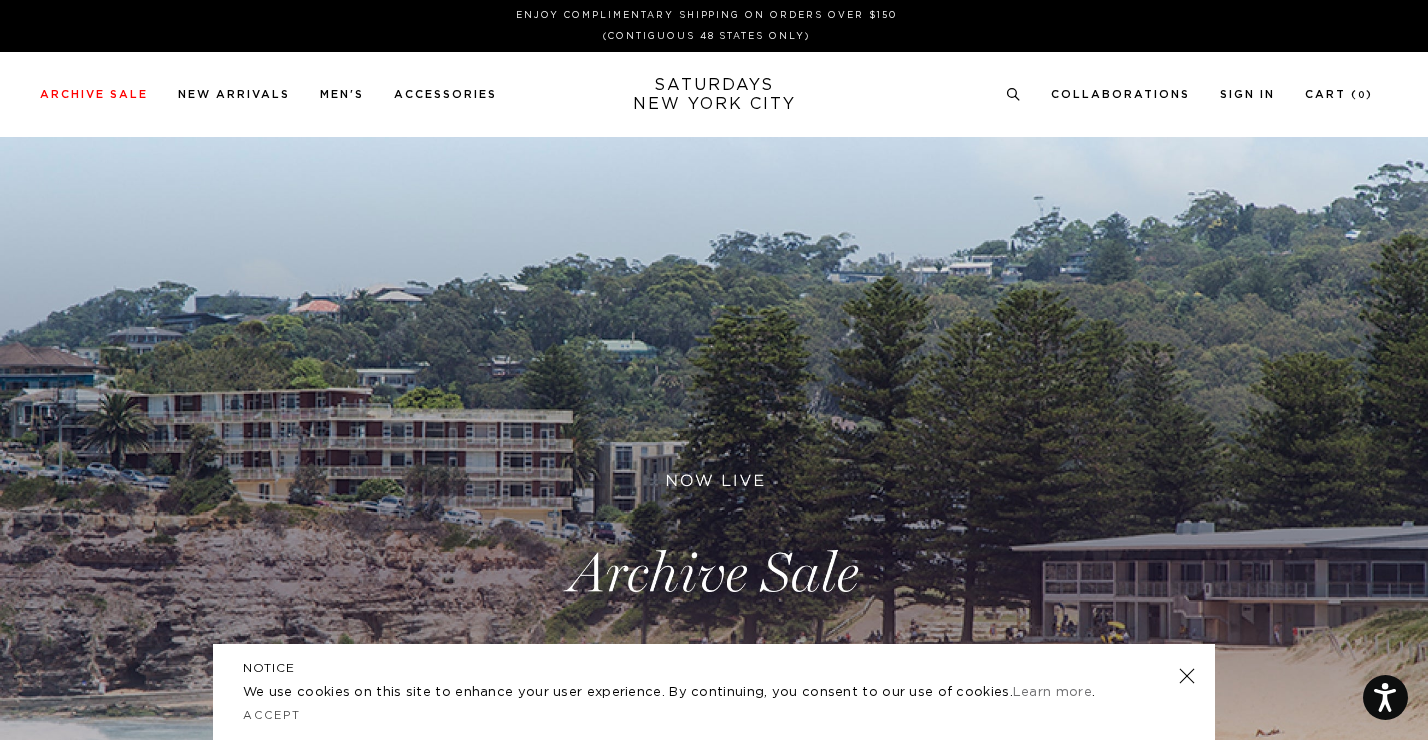 click at bounding box center [1187, 676] 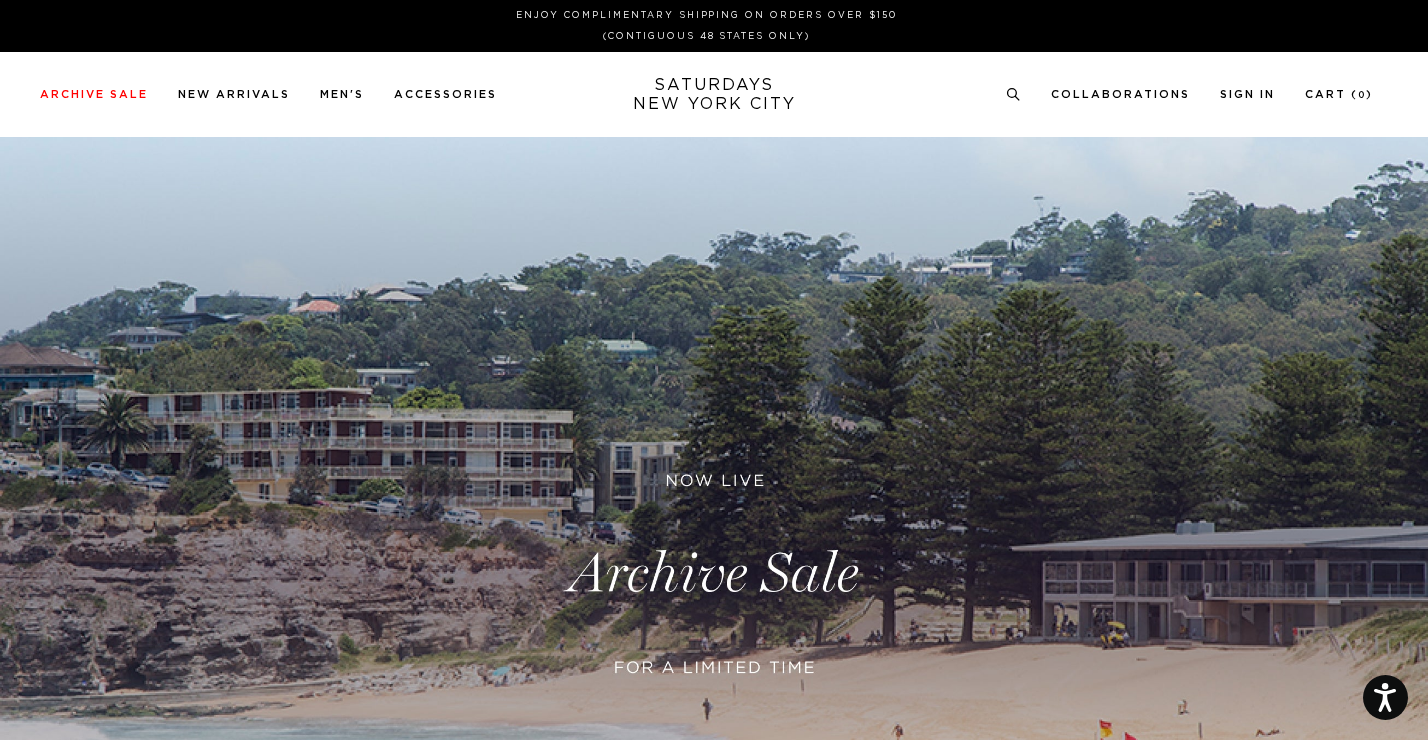 click at bounding box center (714, 574) 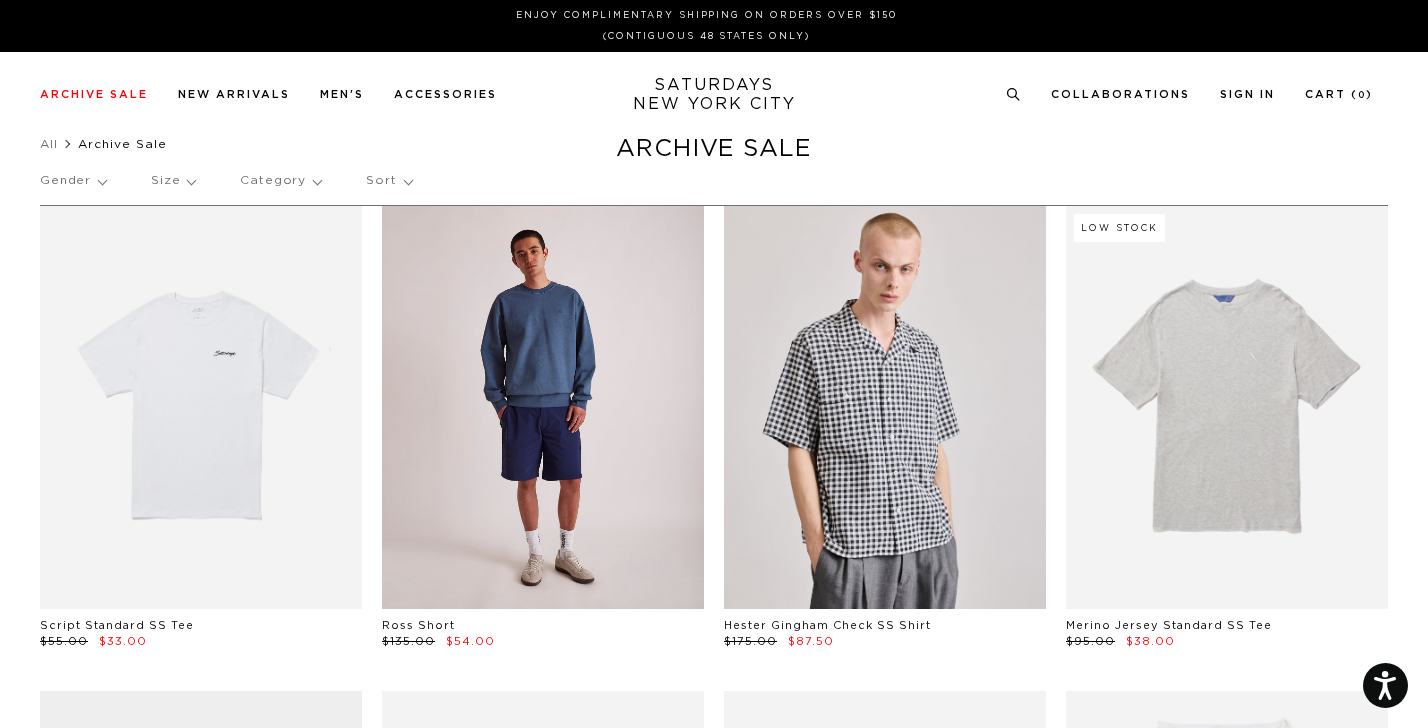 scroll, scrollTop: 0, scrollLeft: 0, axis: both 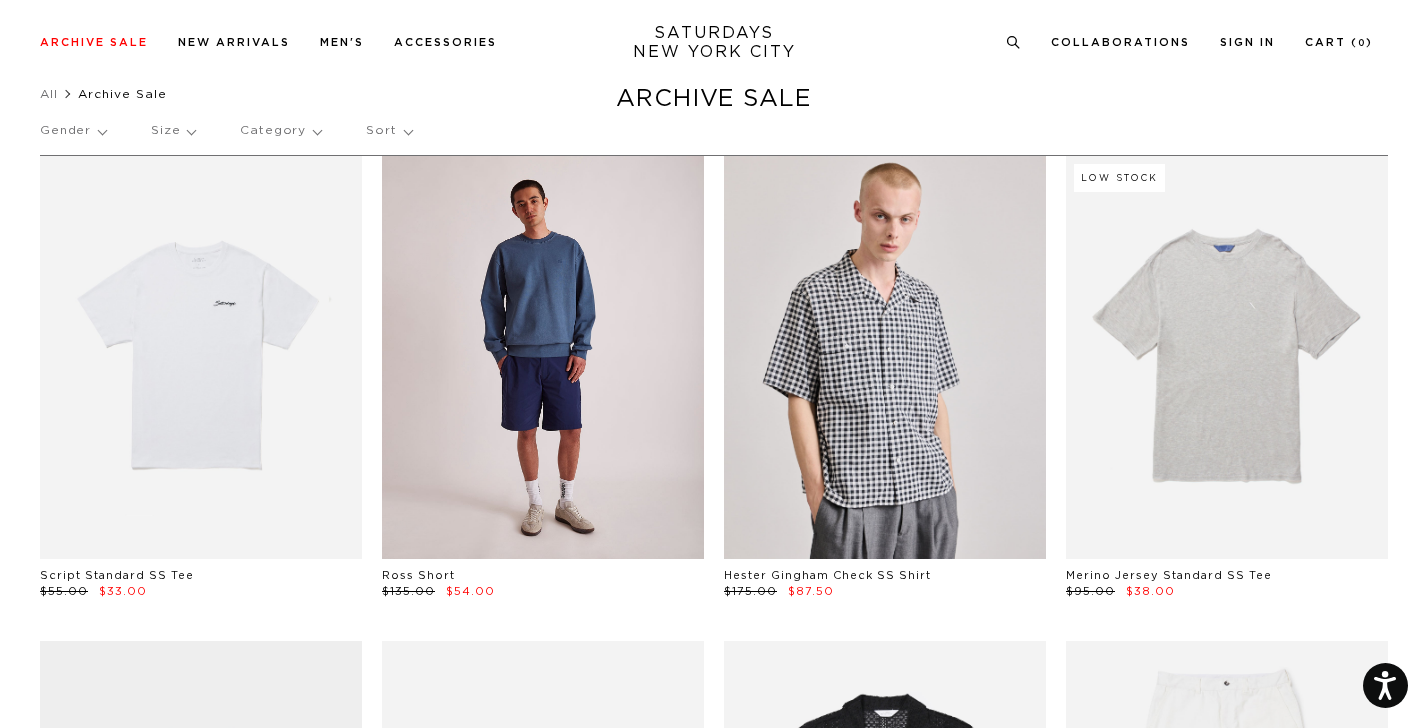 click at bounding box center (543, 357) 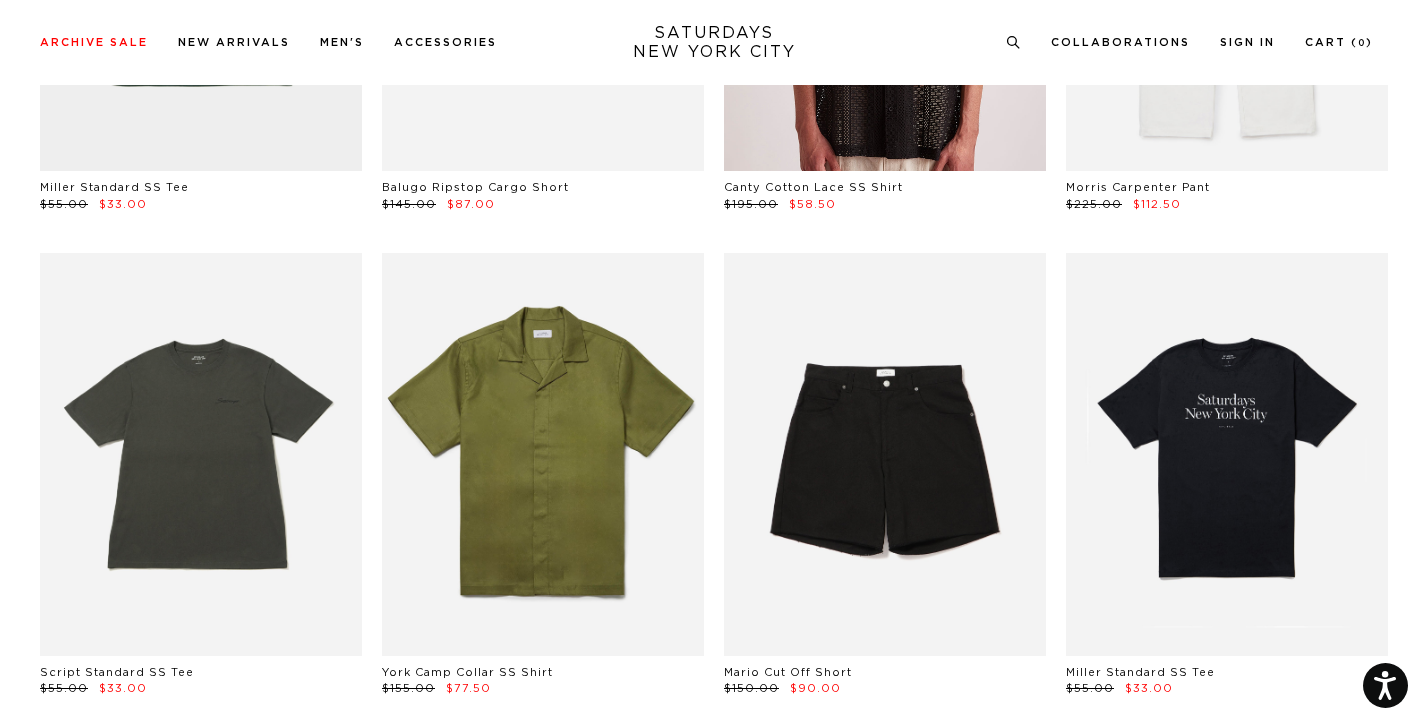 scroll, scrollTop: 927, scrollLeft: 1, axis: both 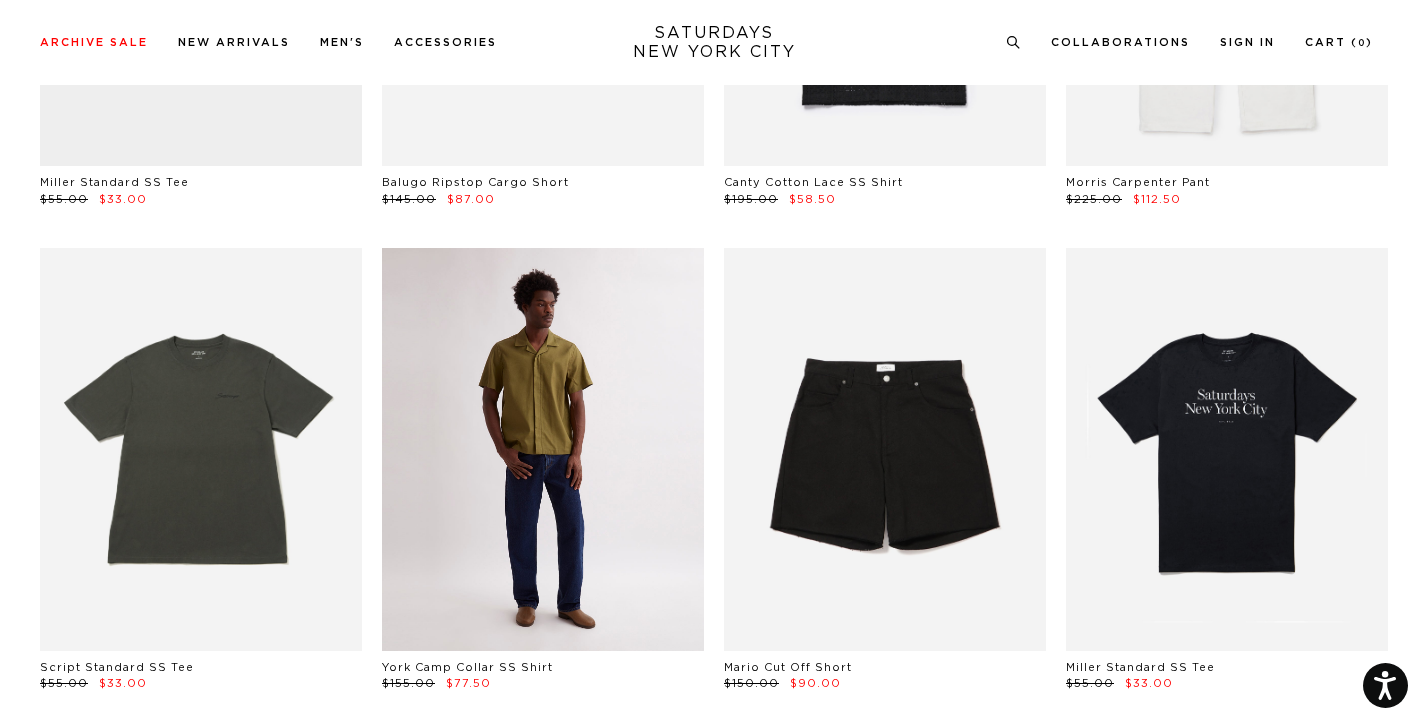 click at bounding box center [543, 449] 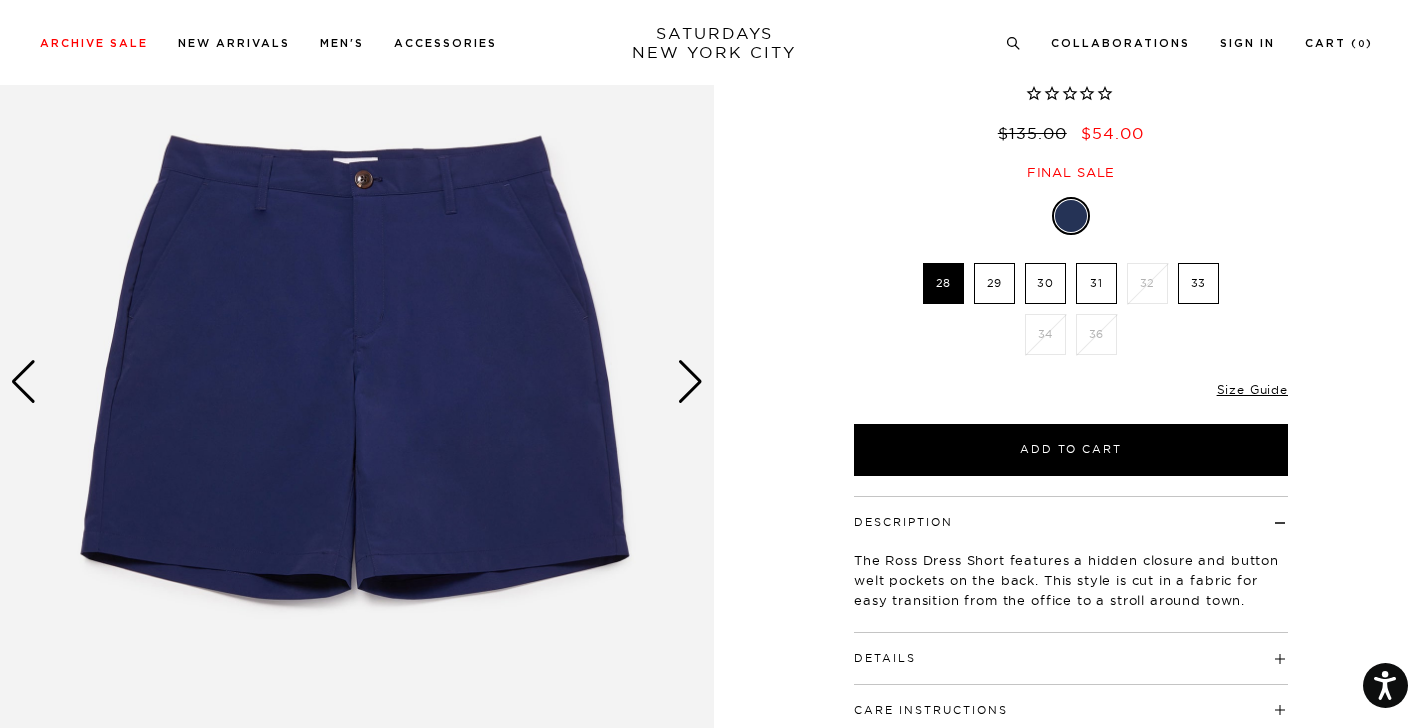 scroll, scrollTop: 278, scrollLeft: 0, axis: vertical 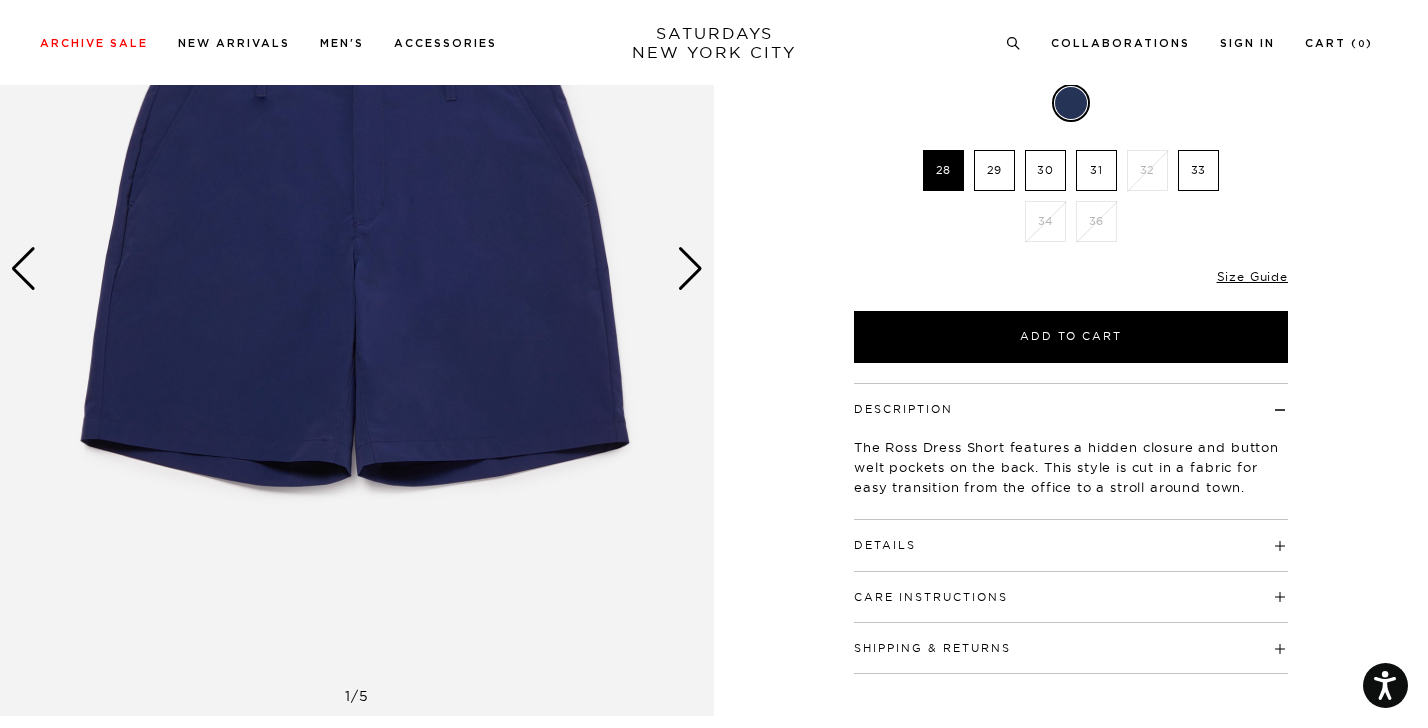 click at bounding box center [690, 269] 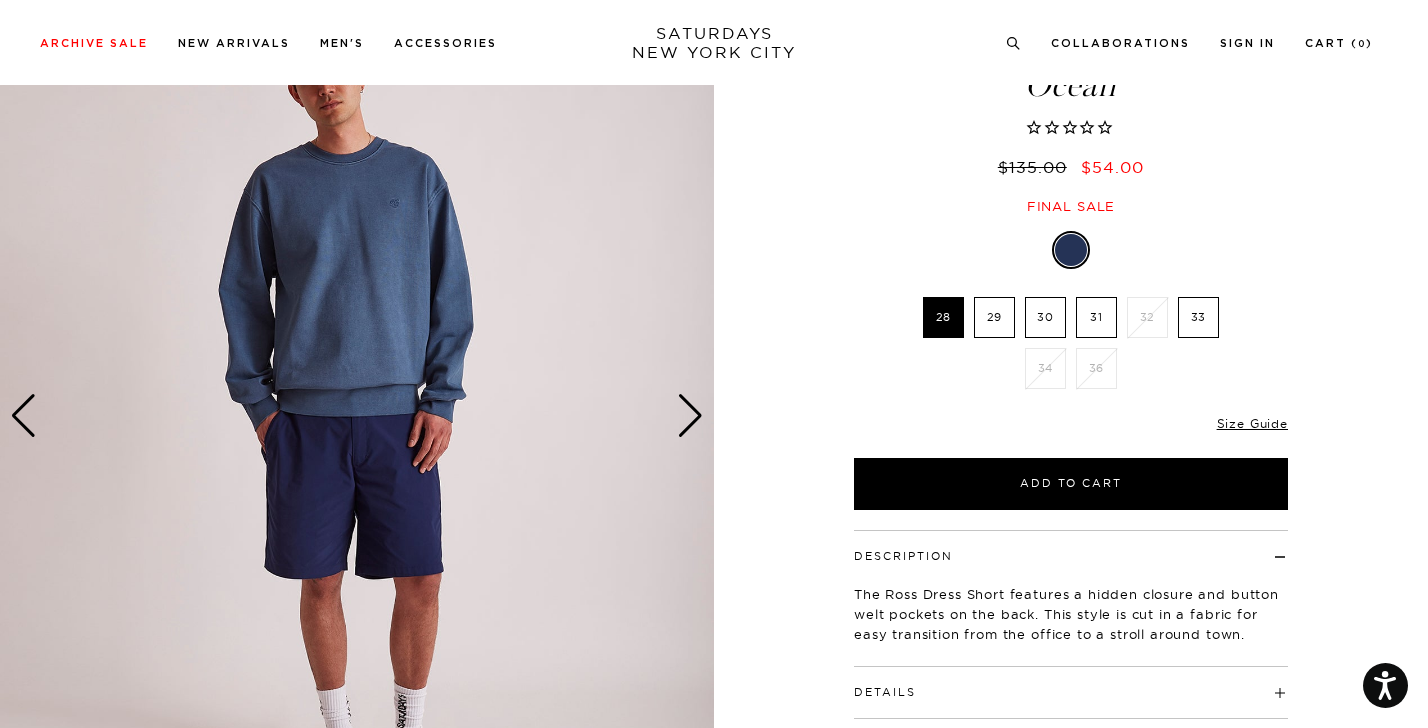 scroll, scrollTop: 129, scrollLeft: 0, axis: vertical 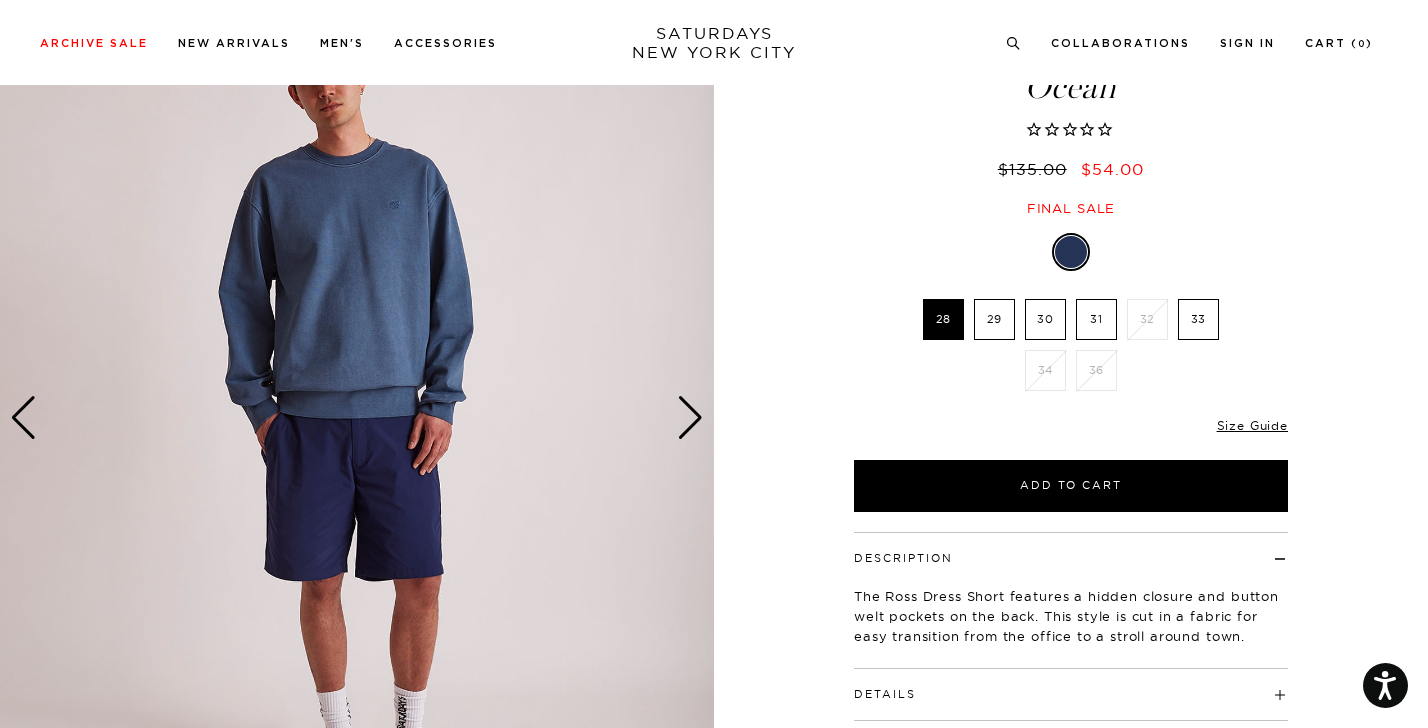 click at bounding box center [690, 418] 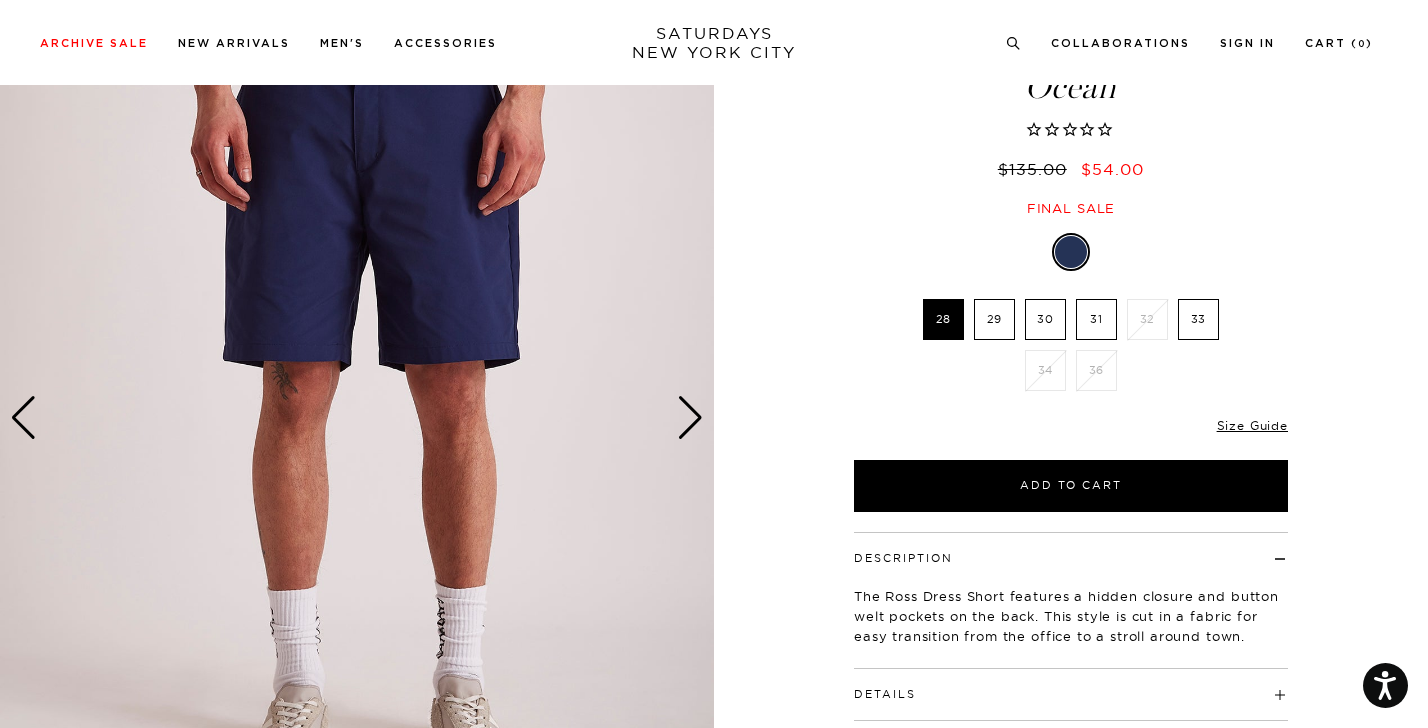 click at bounding box center [690, 418] 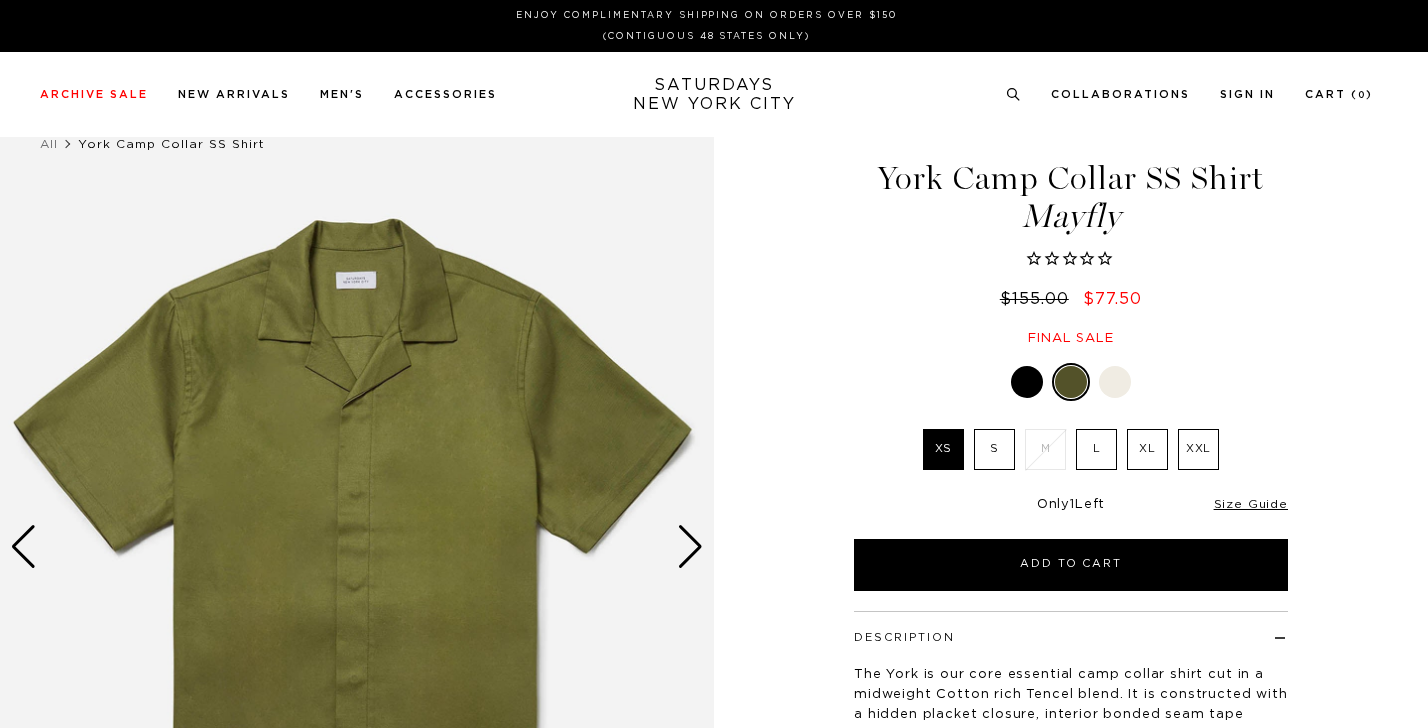 scroll, scrollTop: 0, scrollLeft: 0, axis: both 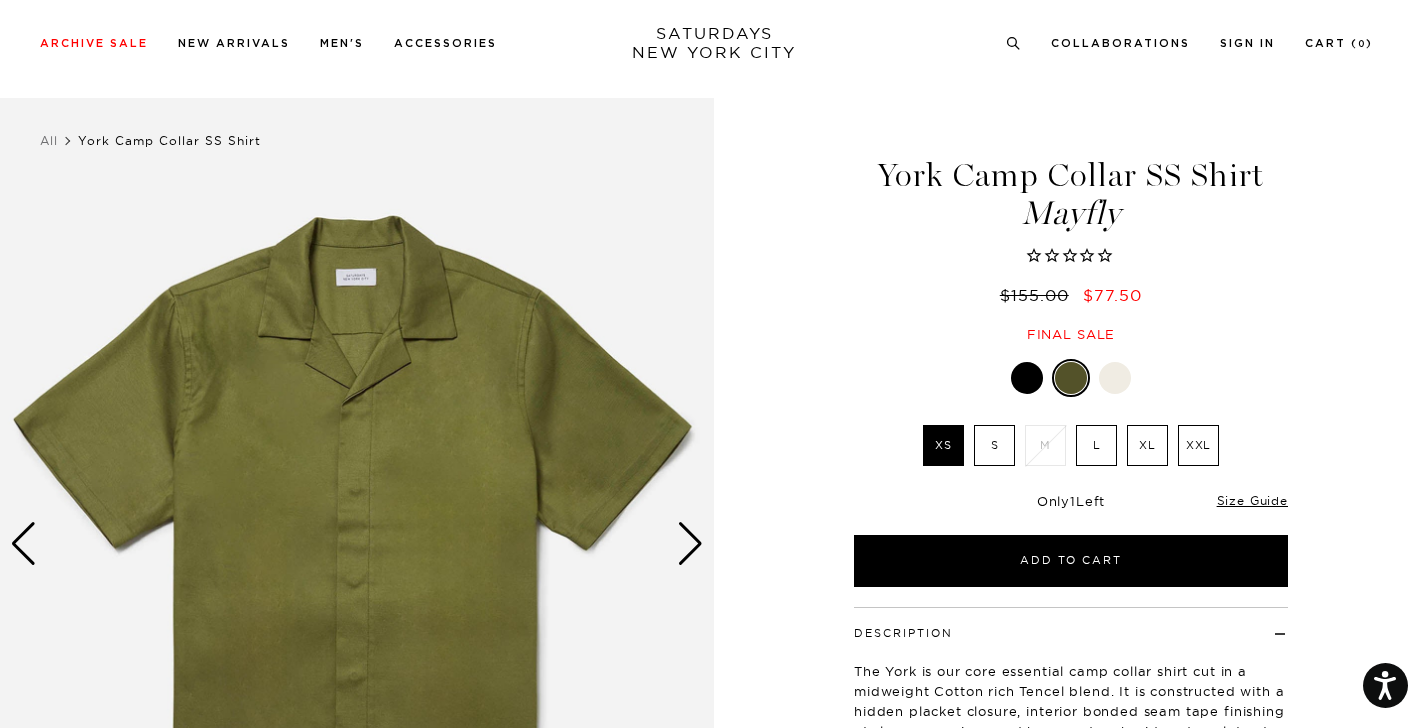 click on "L" at bounding box center [1096, 445] 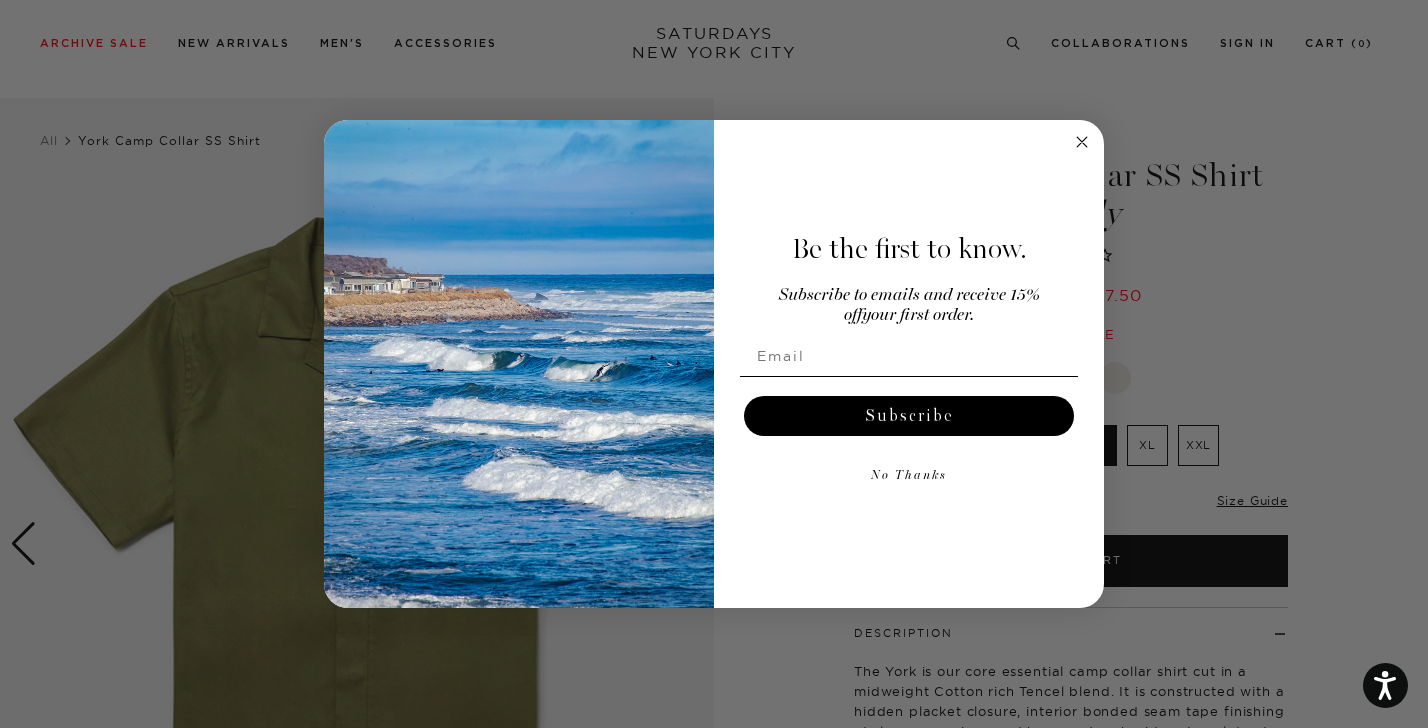 click 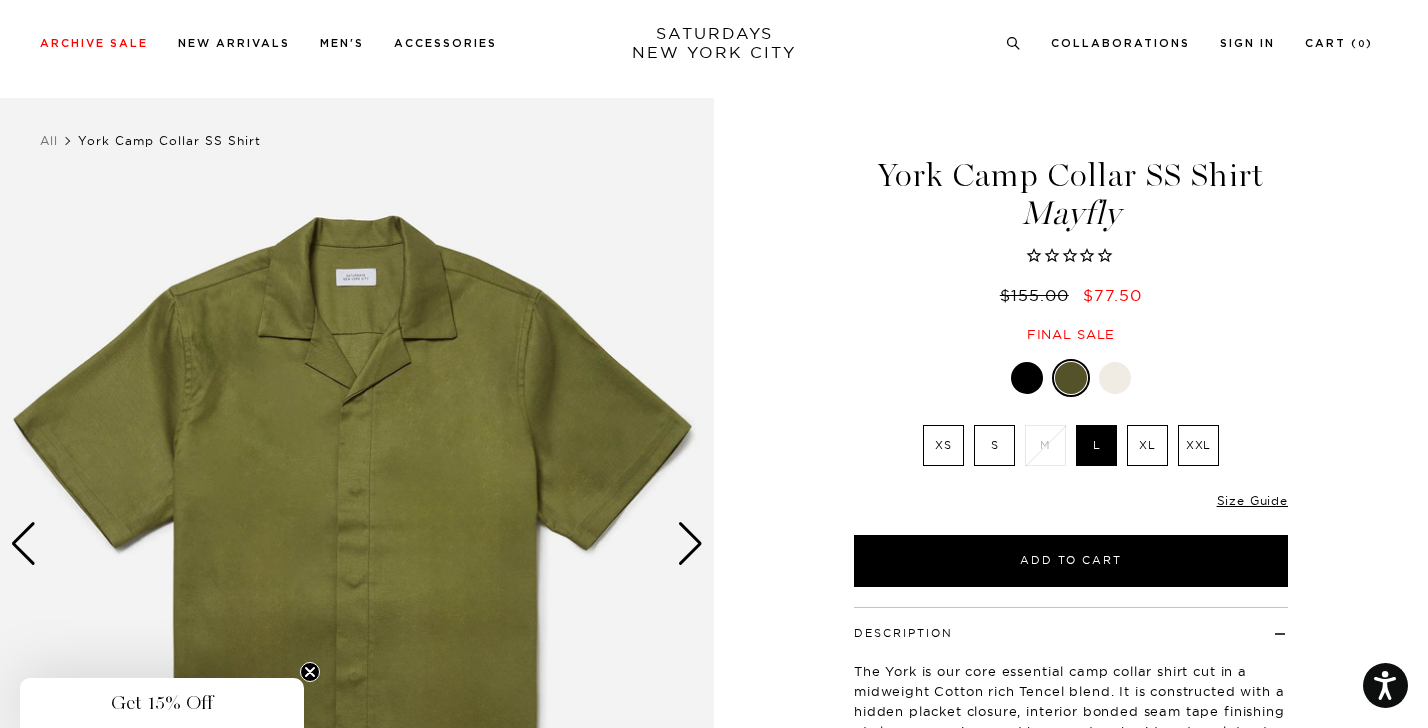 click on "S" at bounding box center (994, 445) 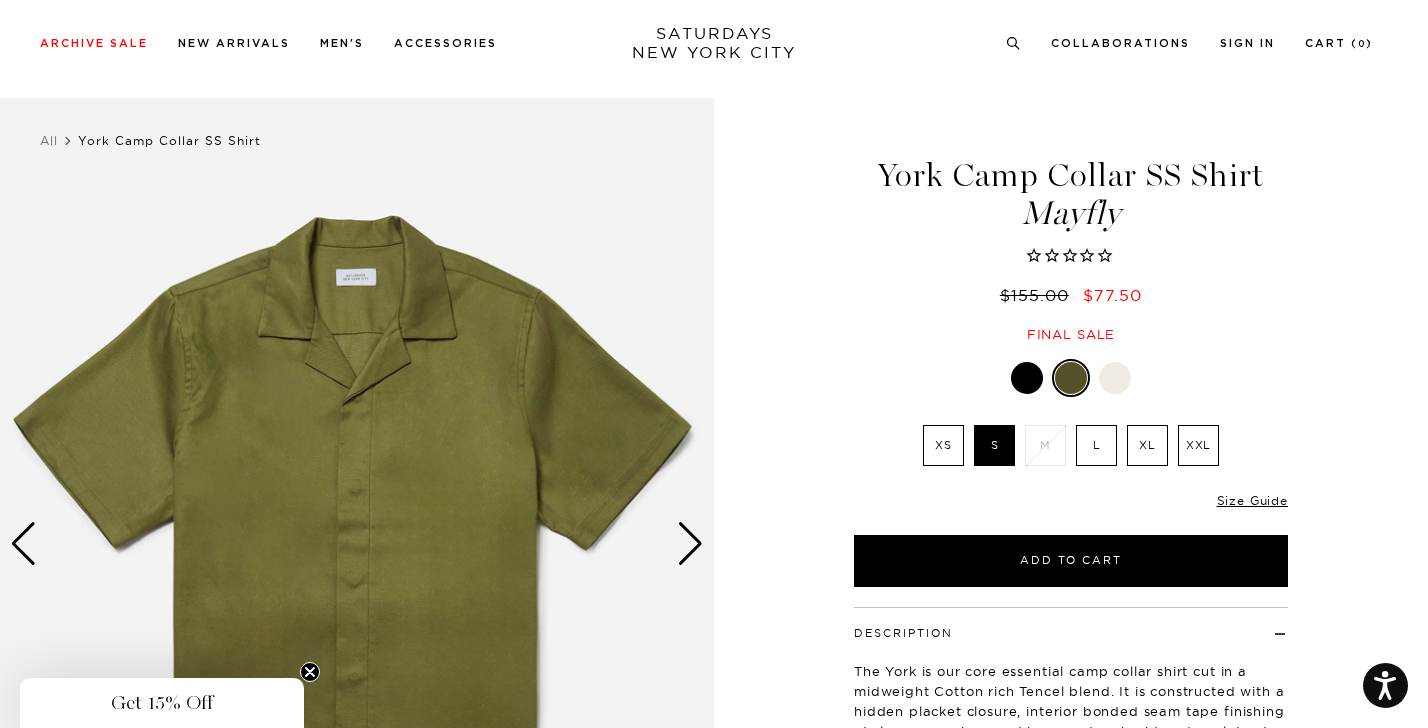 click on "M" at bounding box center (1045, 445) 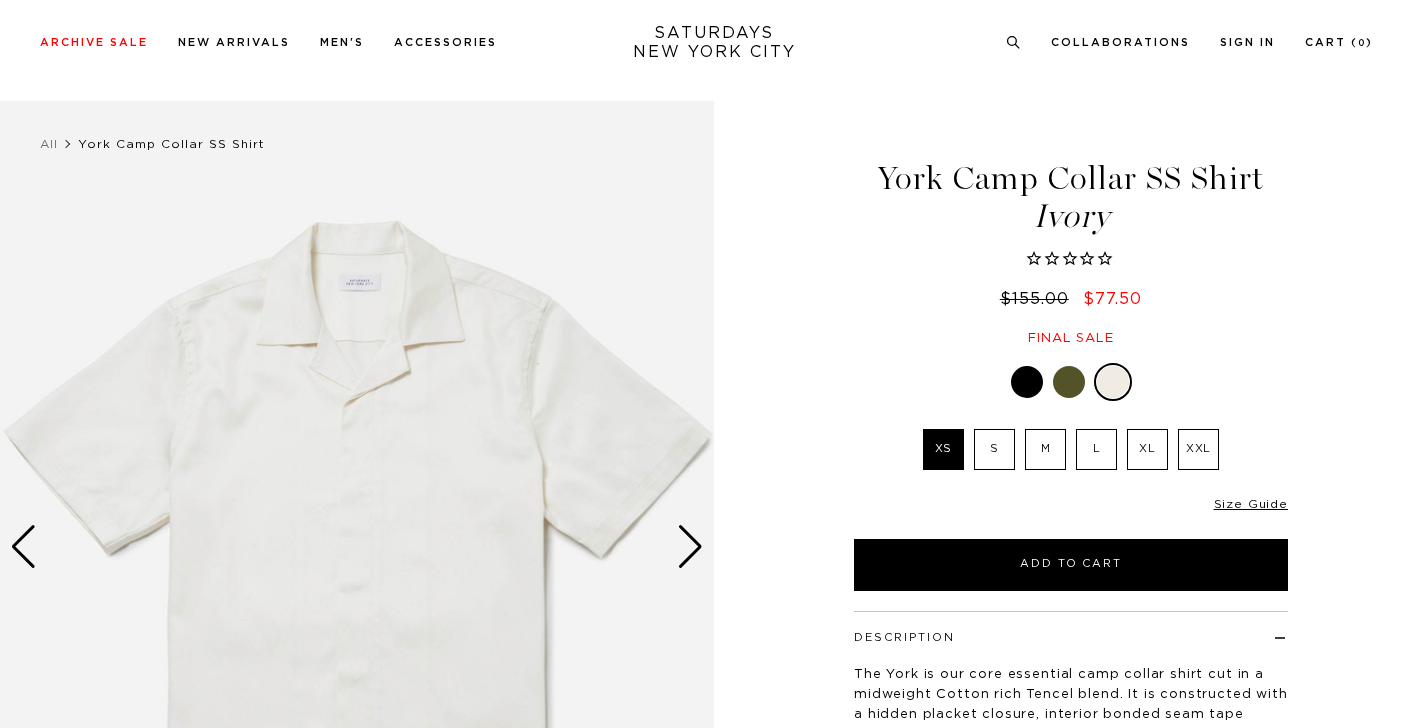 scroll, scrollTop: 184, scrollLeft: 3, axis: both 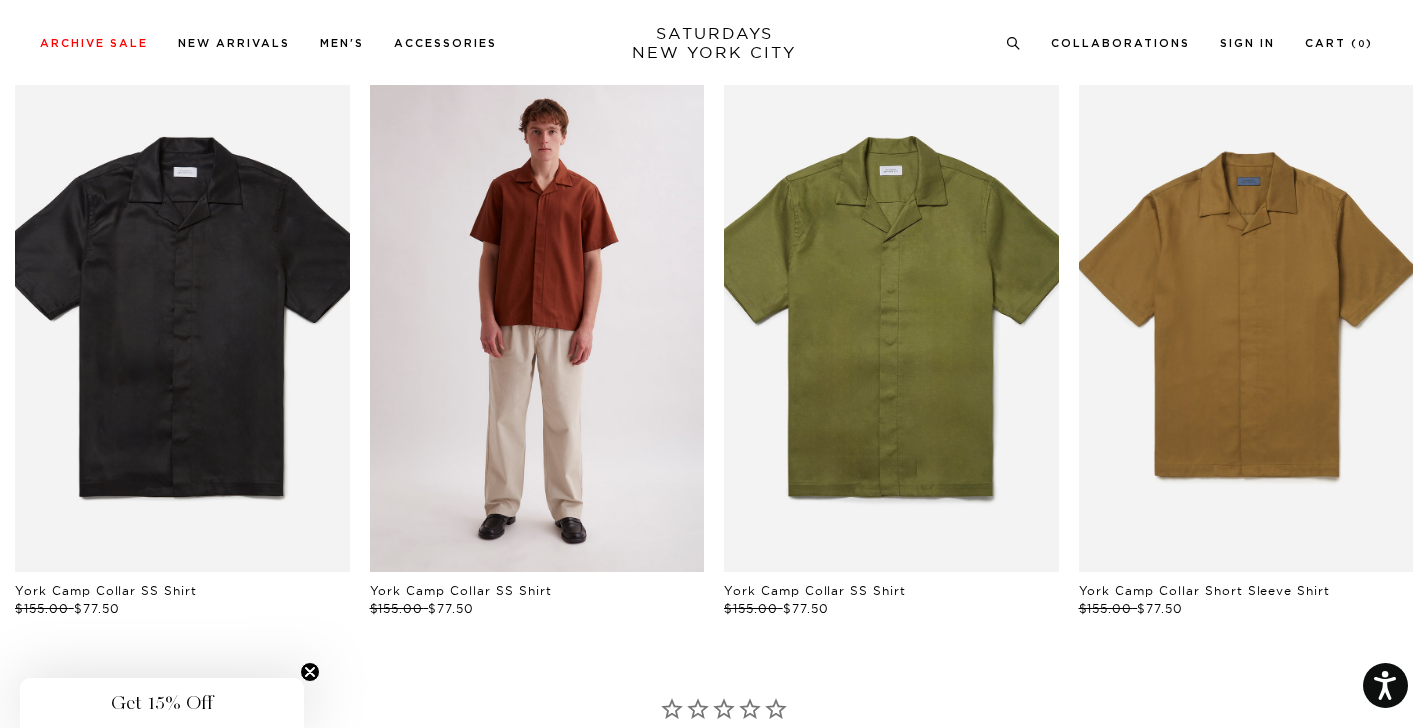 click at bounding box center (537, 321) 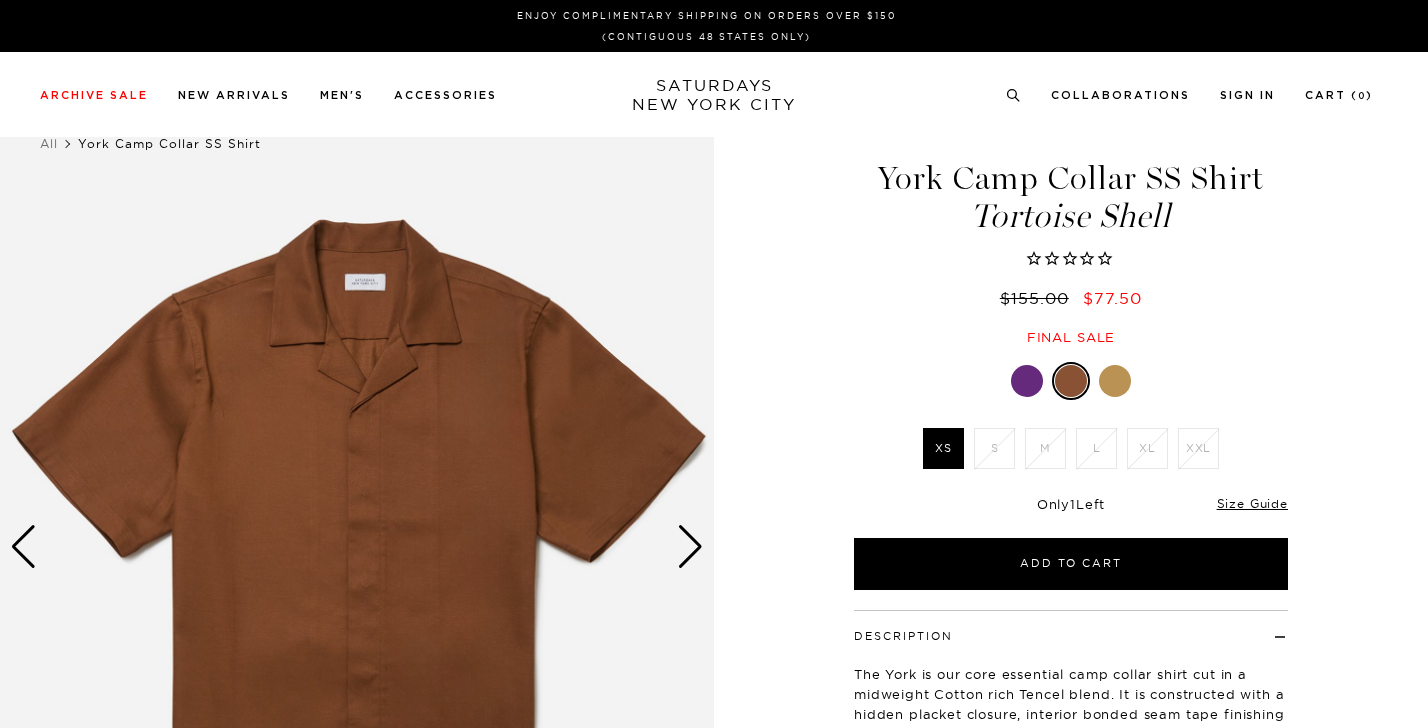 scroll, scrollTop: 0, scrollLeft: 0, axis: both 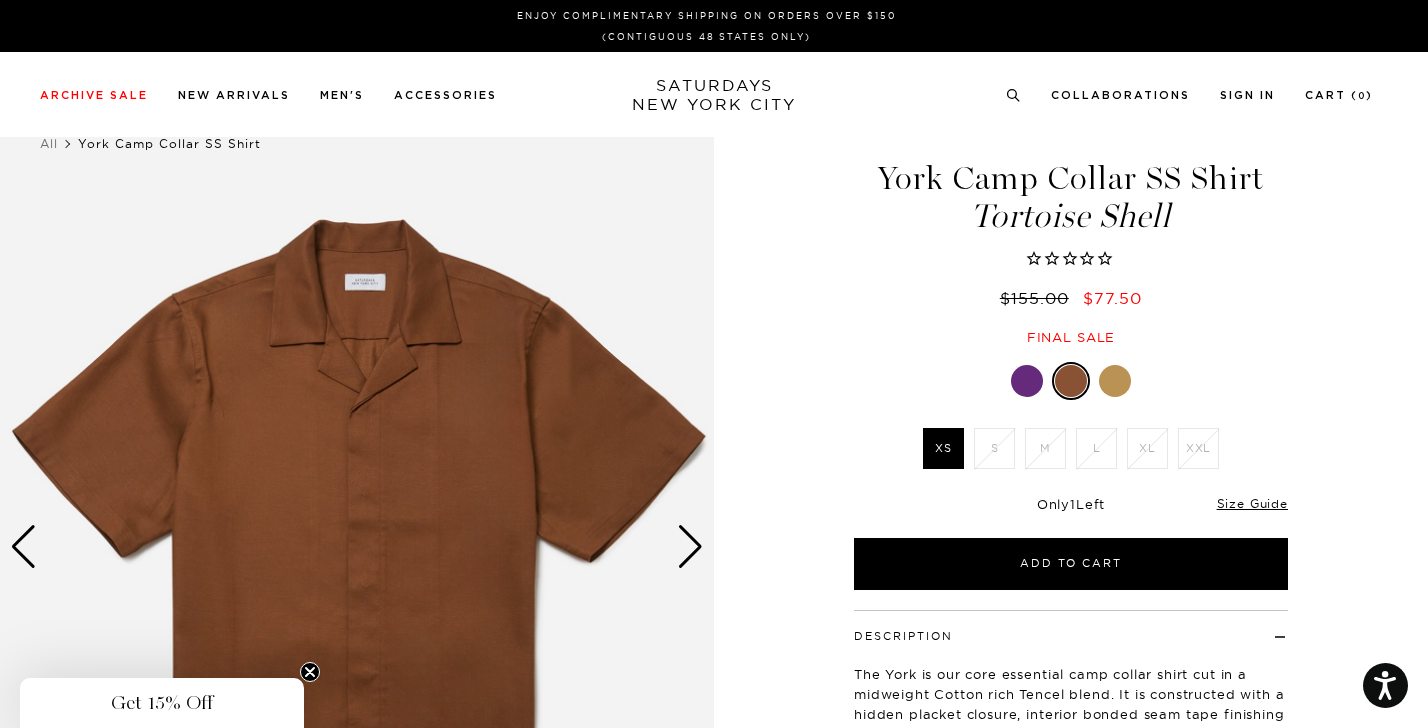 click at bounding box center (1115, 381) 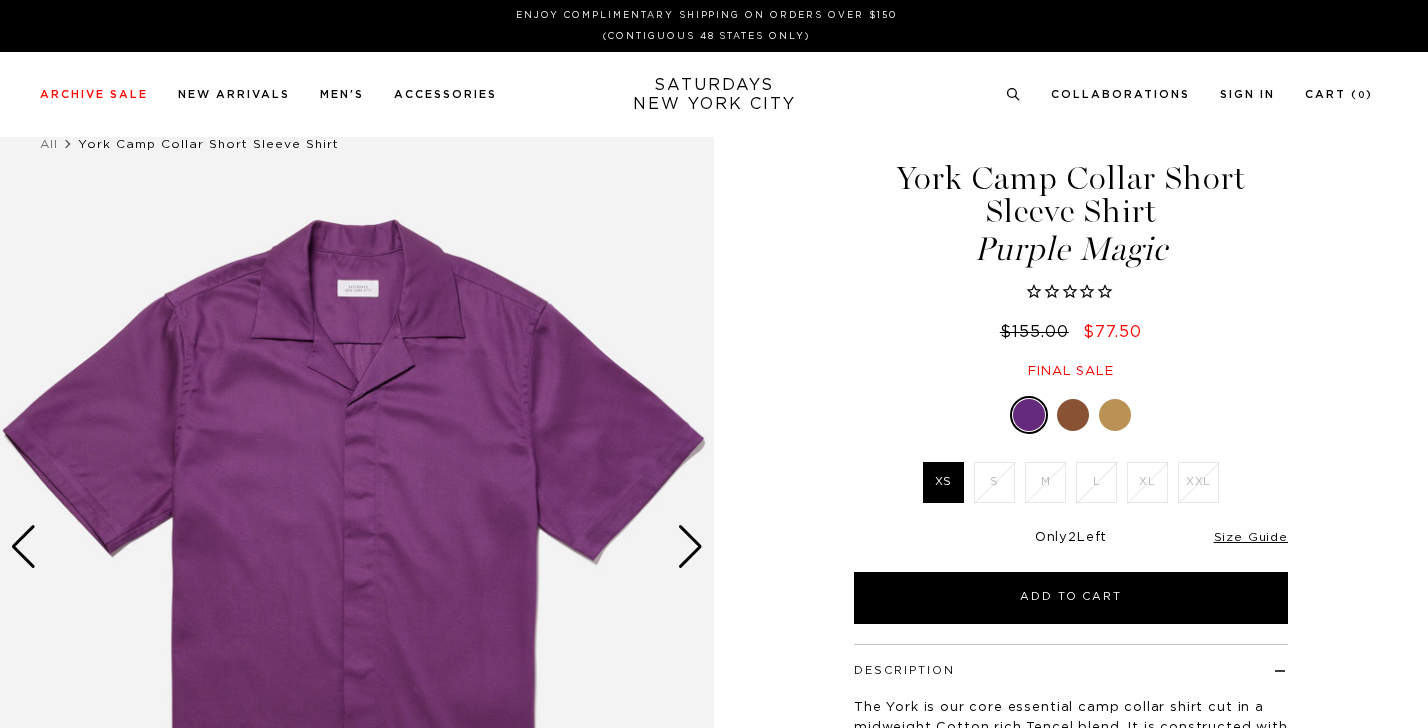 scroll, scrollTop: 0, scrollLeft: 0, axis: both 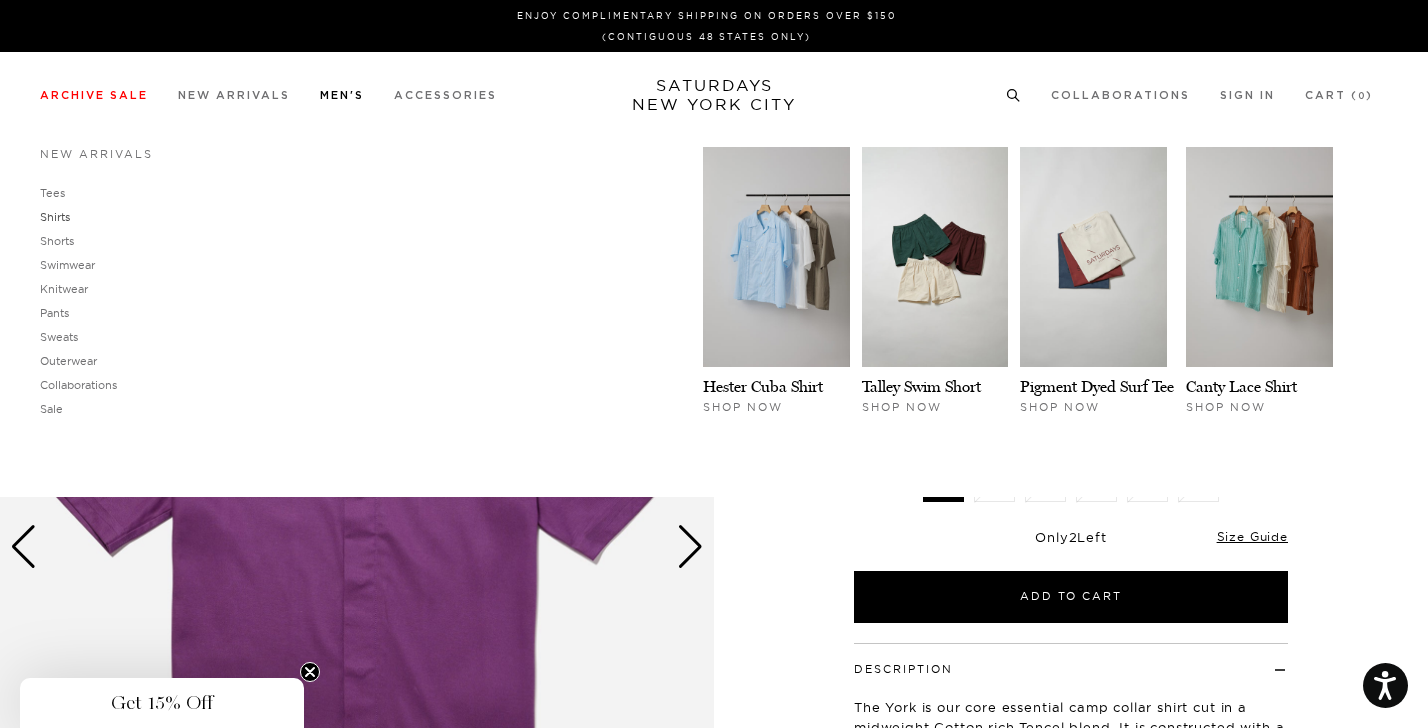 click on "Shirts" at bounding box center [55, 217] 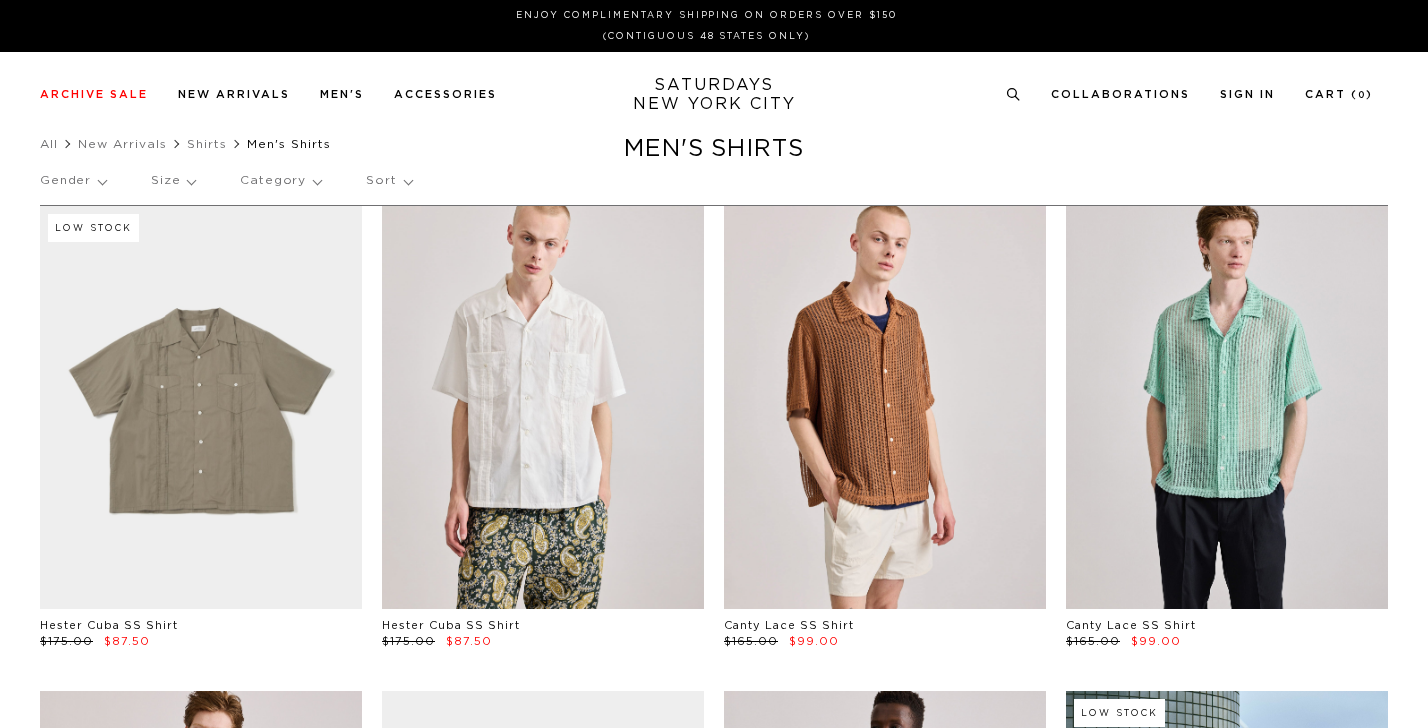 scroll, scrollTop: 0, scrollLeft: 0, axis: both 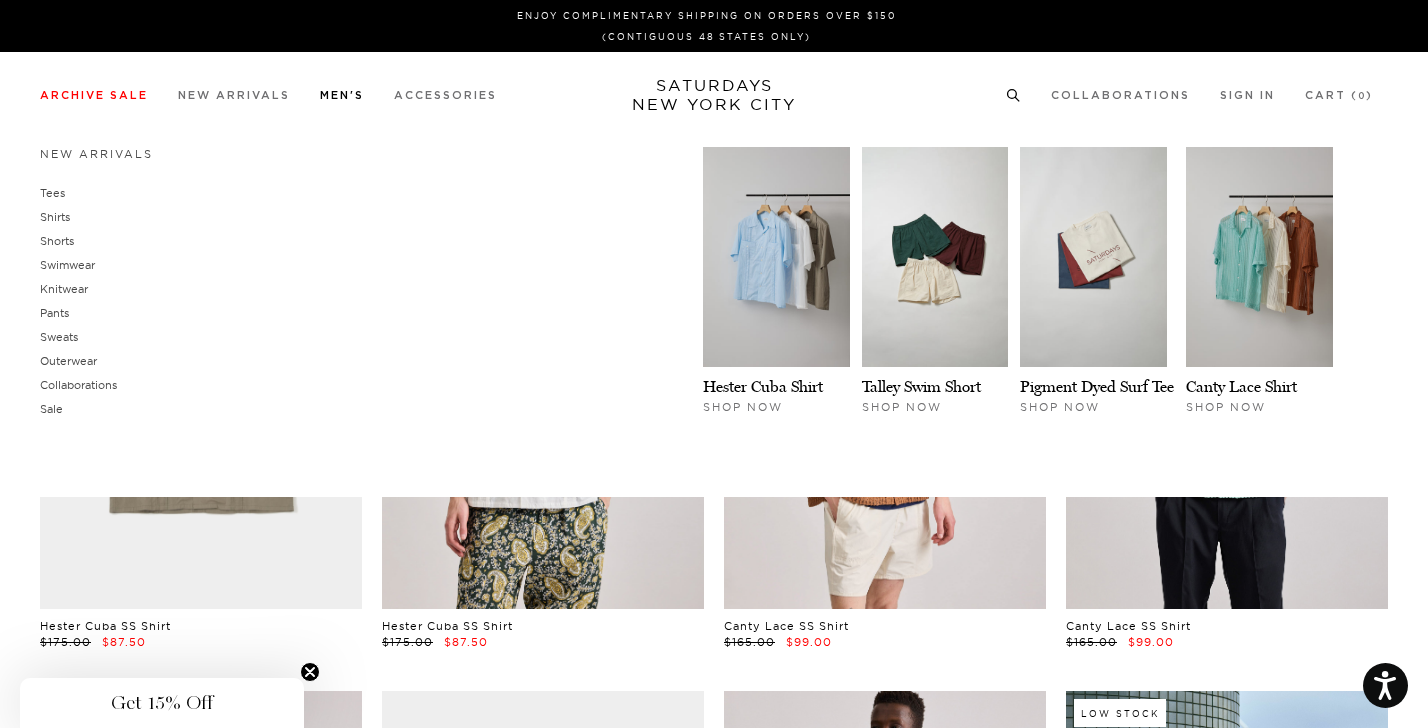 click on "Men's" at bounding box center [342, 95] 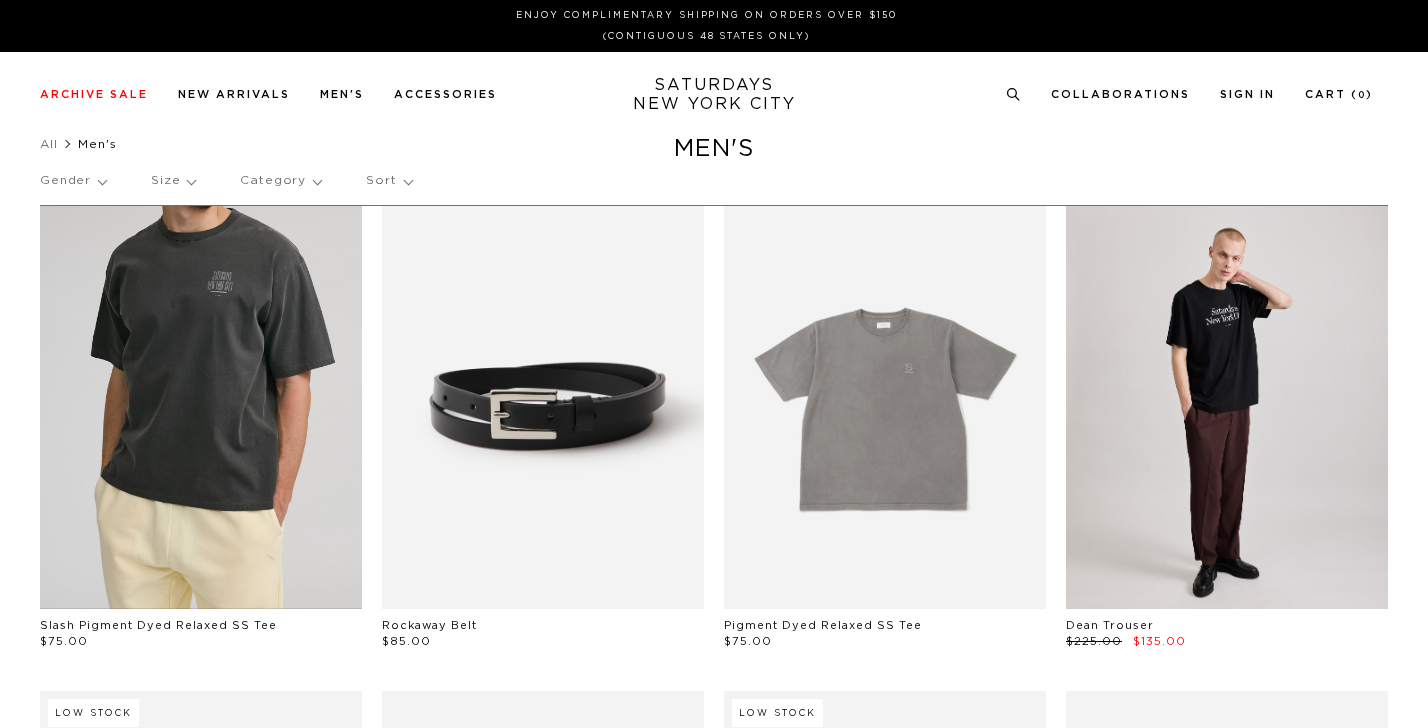 scroll, scrollTop: 0, scrollLeft: 0, axis: both 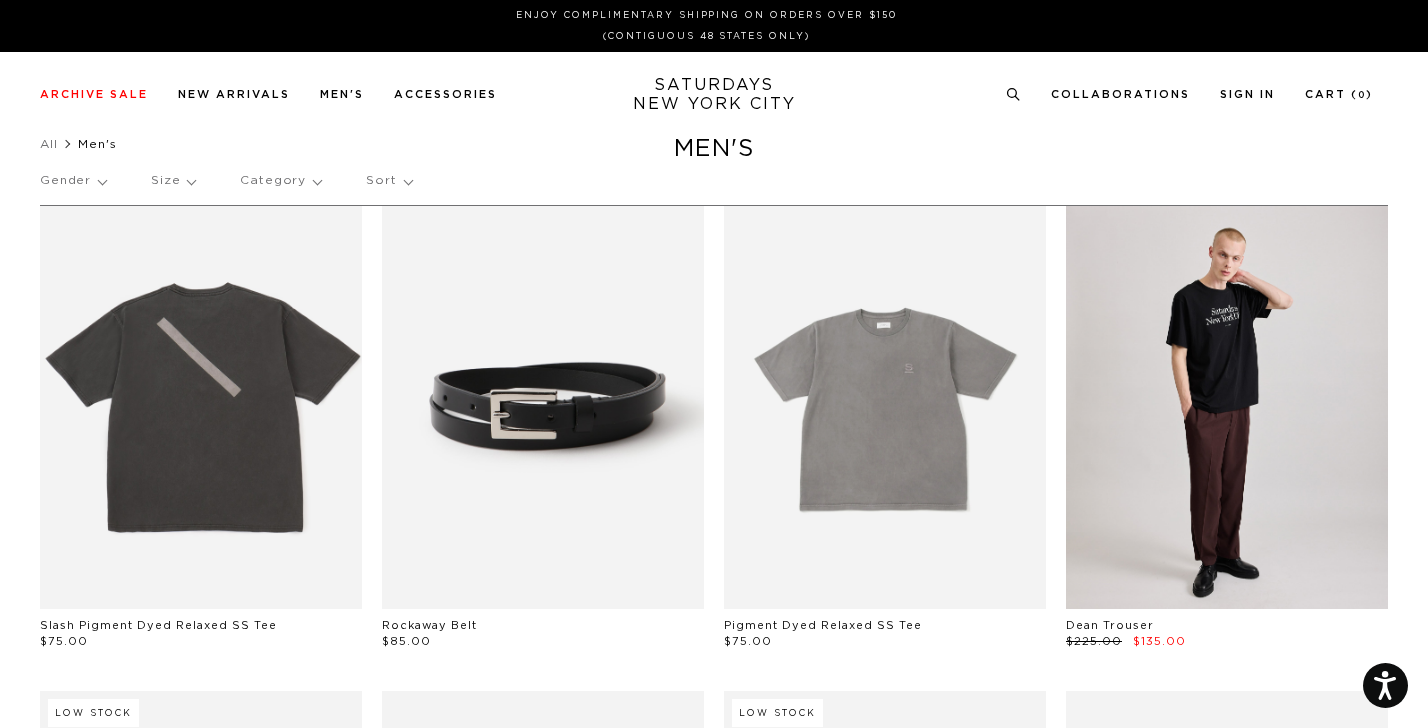 click on "Category" at bounding box center (280, 181) 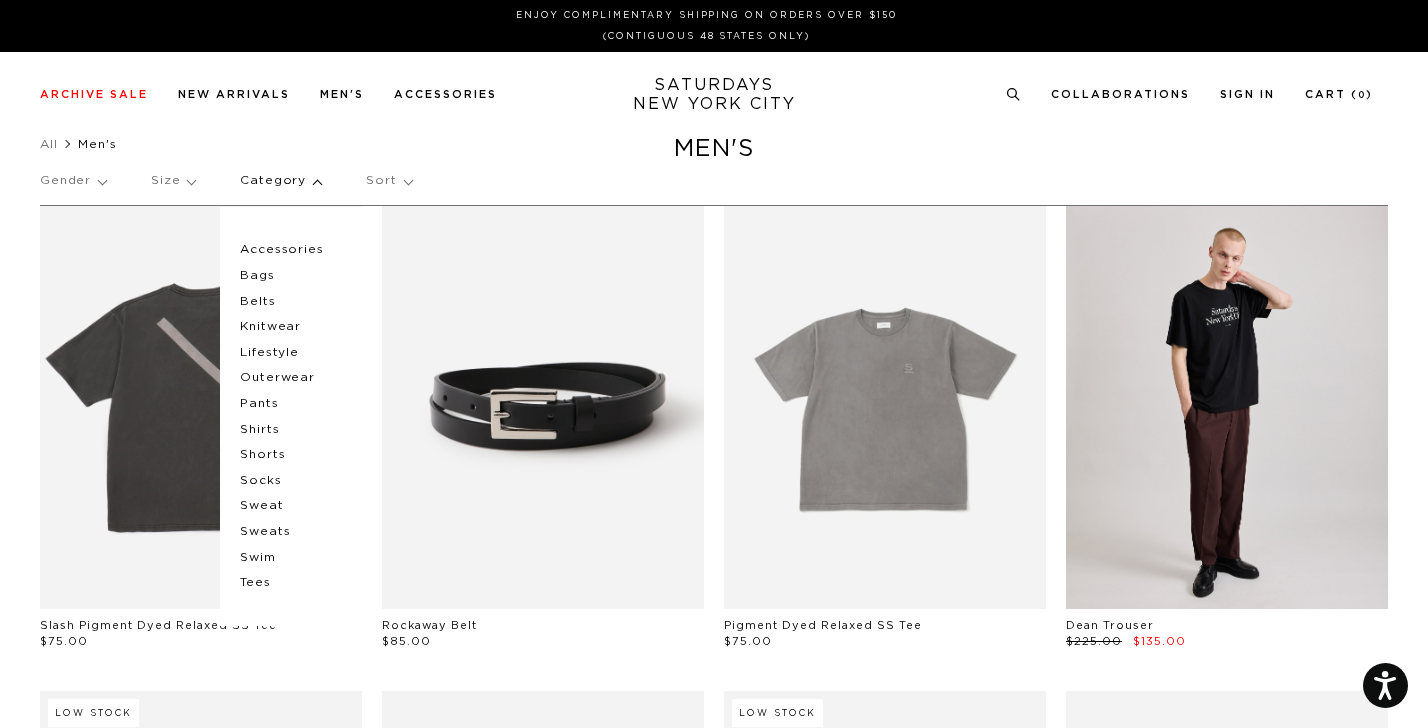 click on "Shirts" at bounding box center (300, 430) 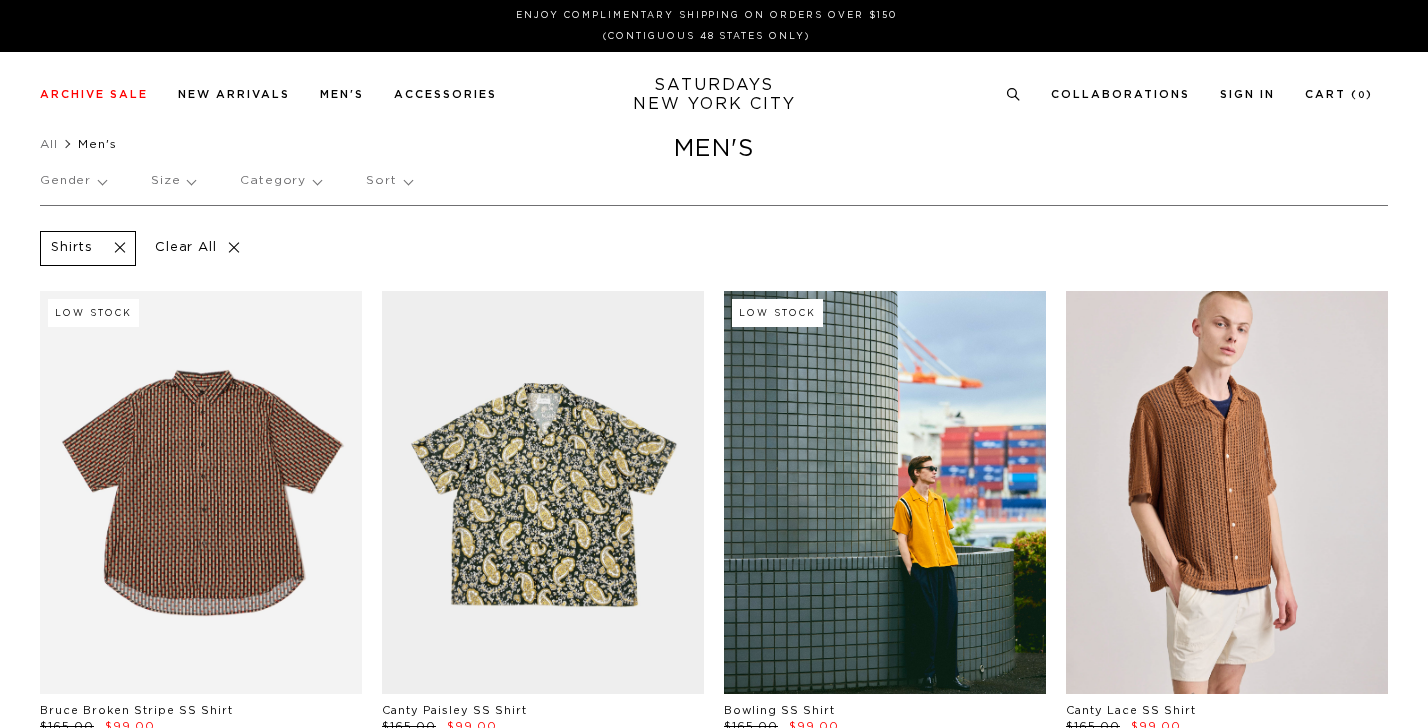 scroll, scrollTop: 0, scrollLeft: 0, axis: both 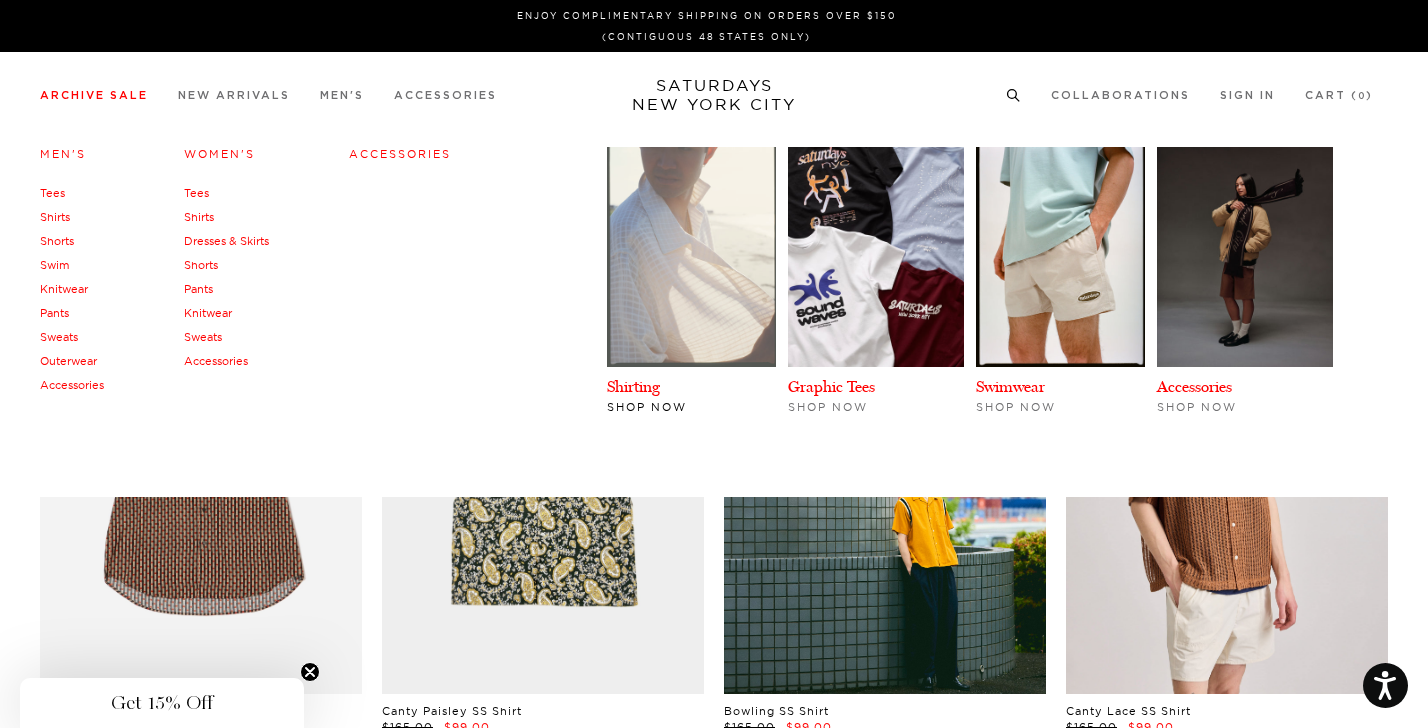 click at bounding box center (691, 257) 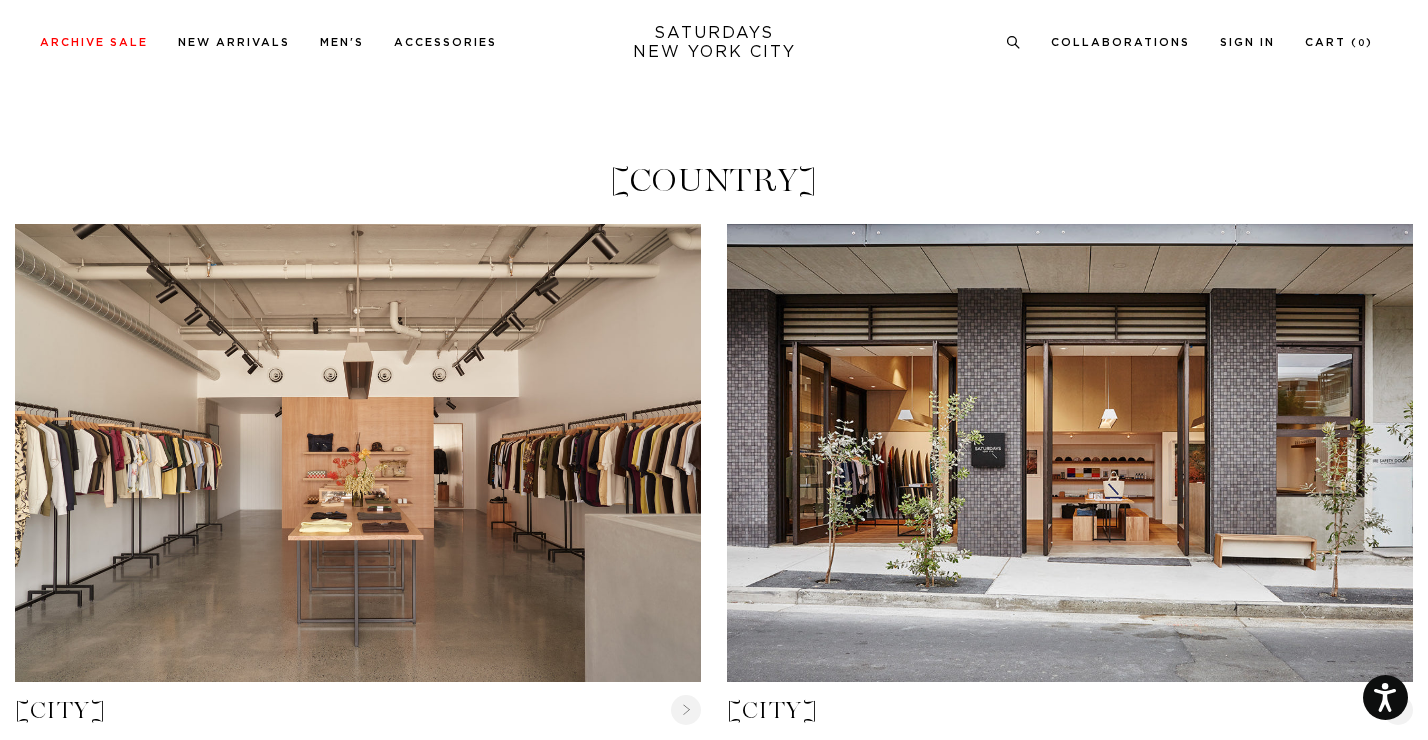 scroll, scrollTop: 267, scrollLeft: 0, axis: vertical 